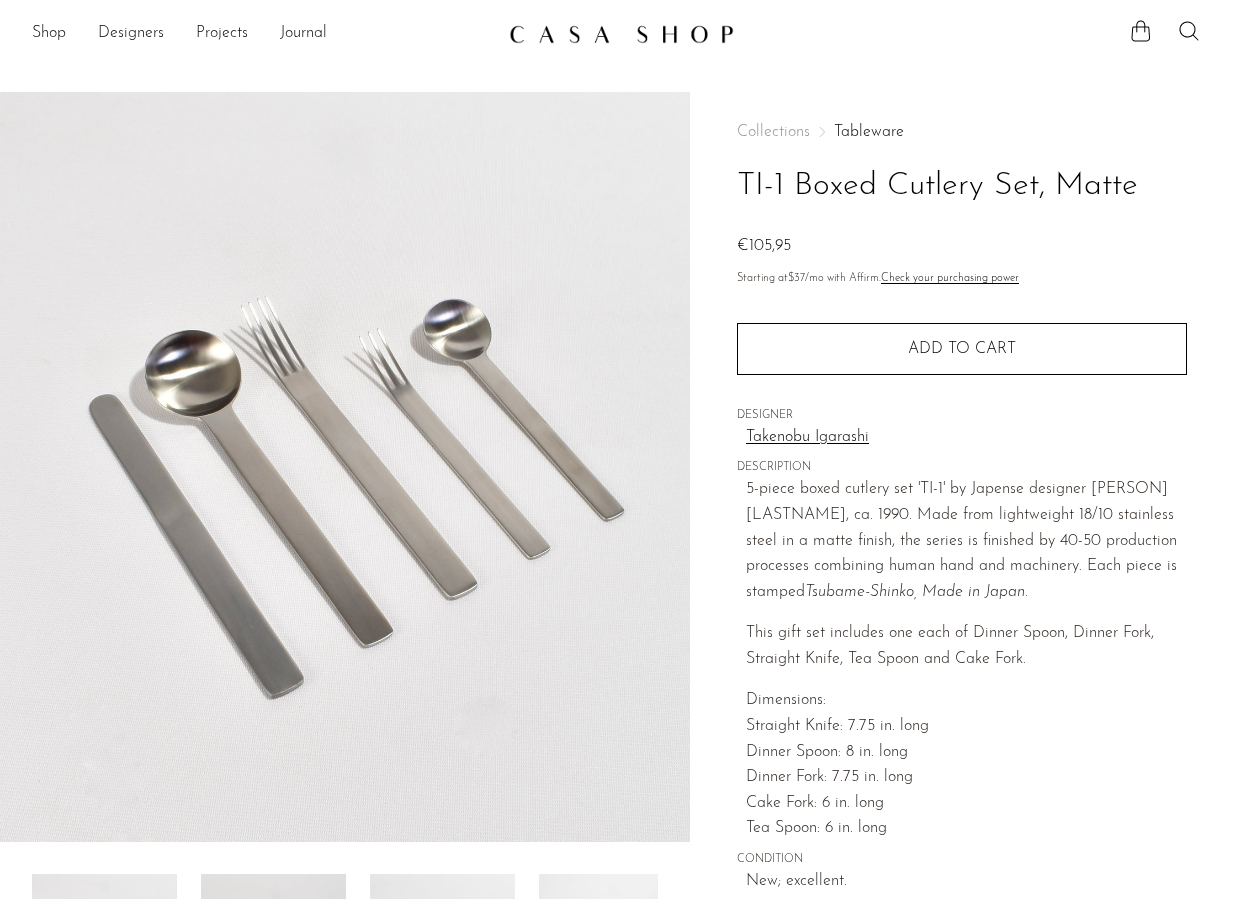 scroll, scrollTop: 0, scrollLeft: 0, axis: both 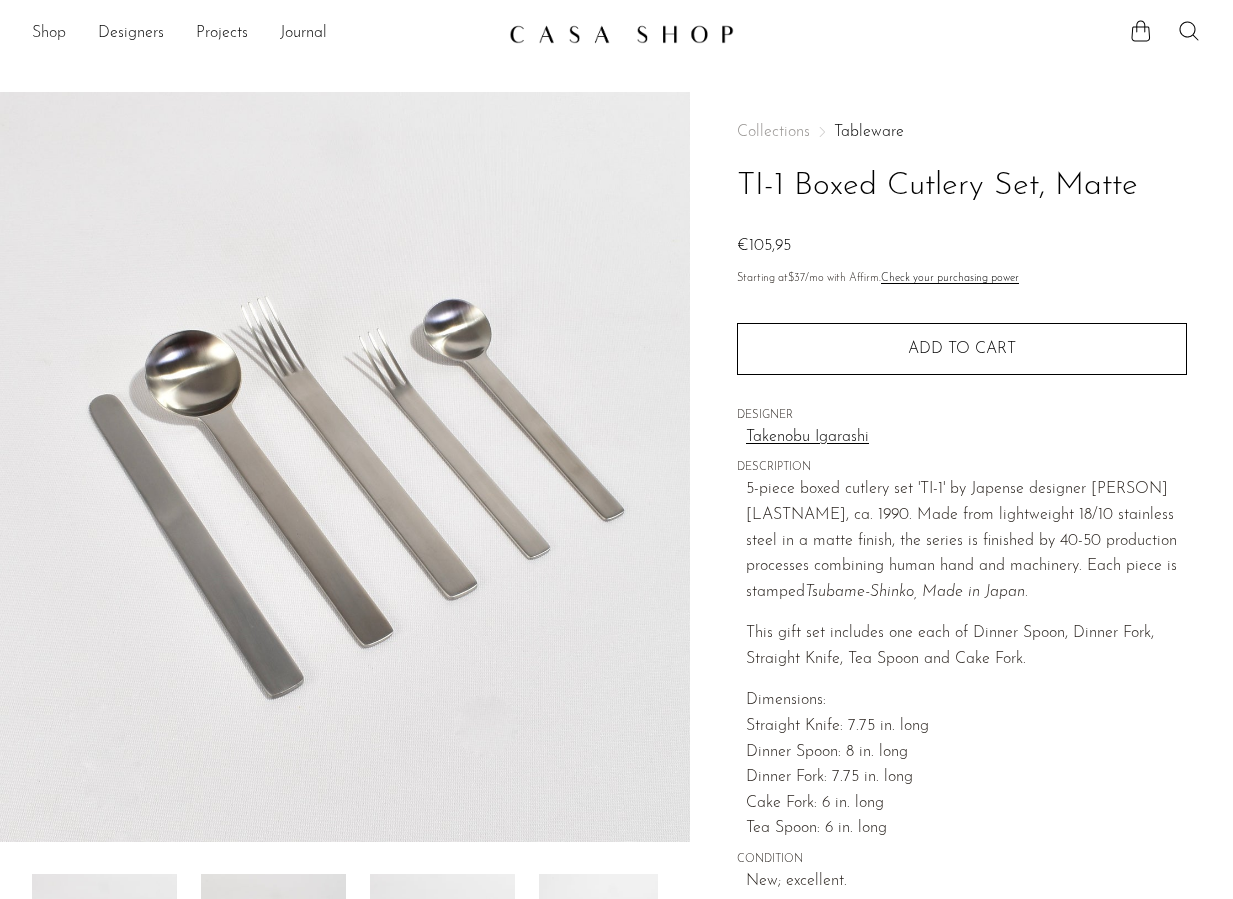 click on "Shop" at bounding box center (49, 34) 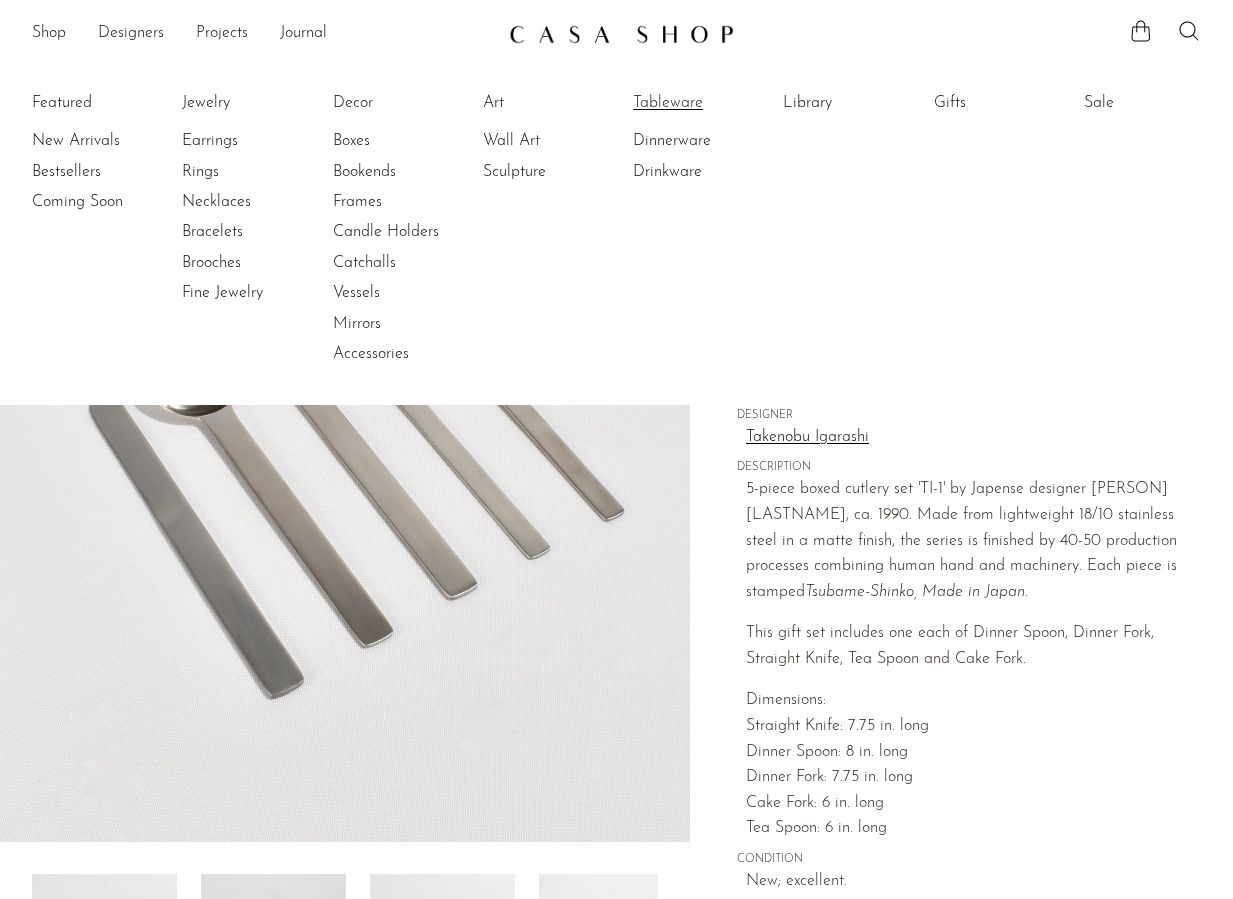 click on "Tableware" at bounding box center (708, 103) 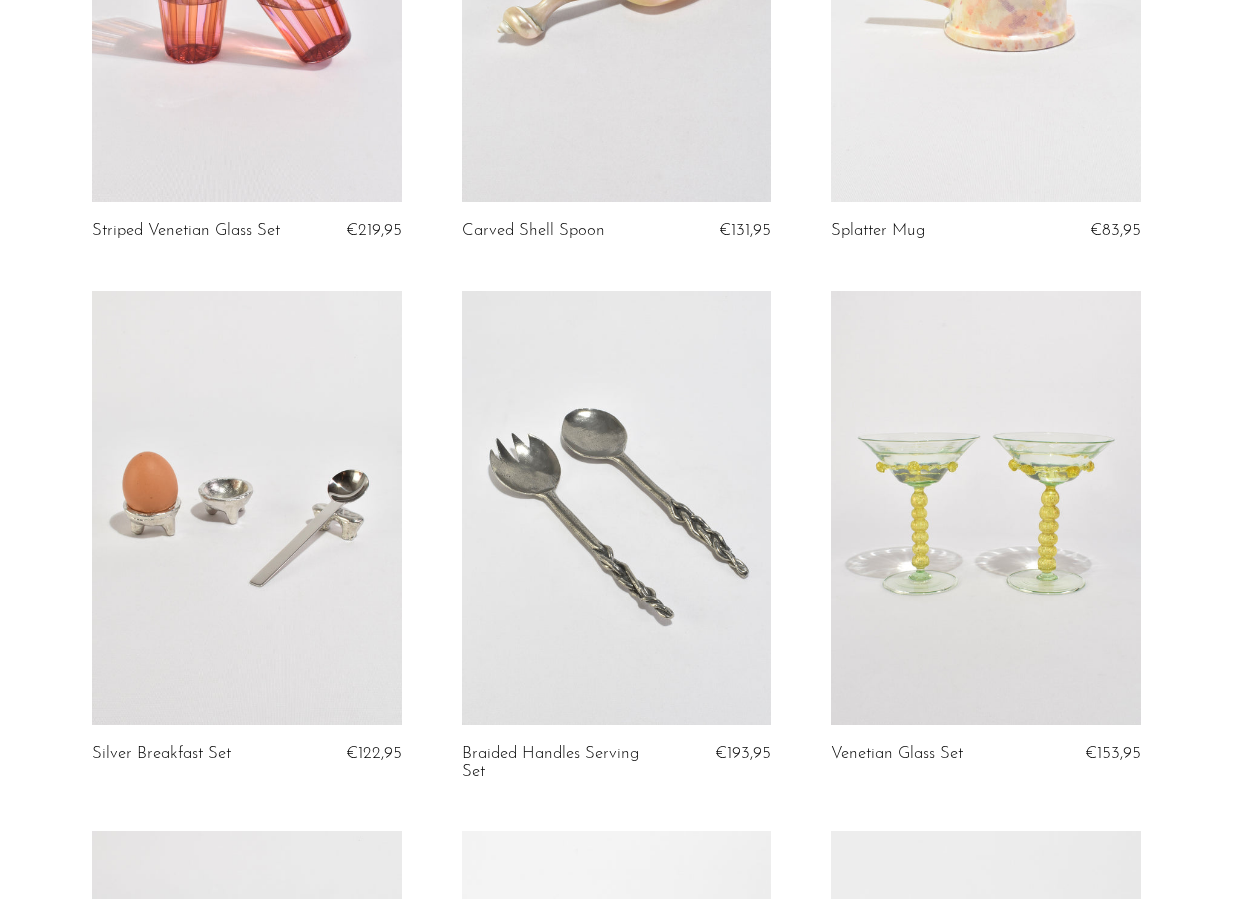 scroll, scrollTop: 0, scrollLeft: 0, axis: both 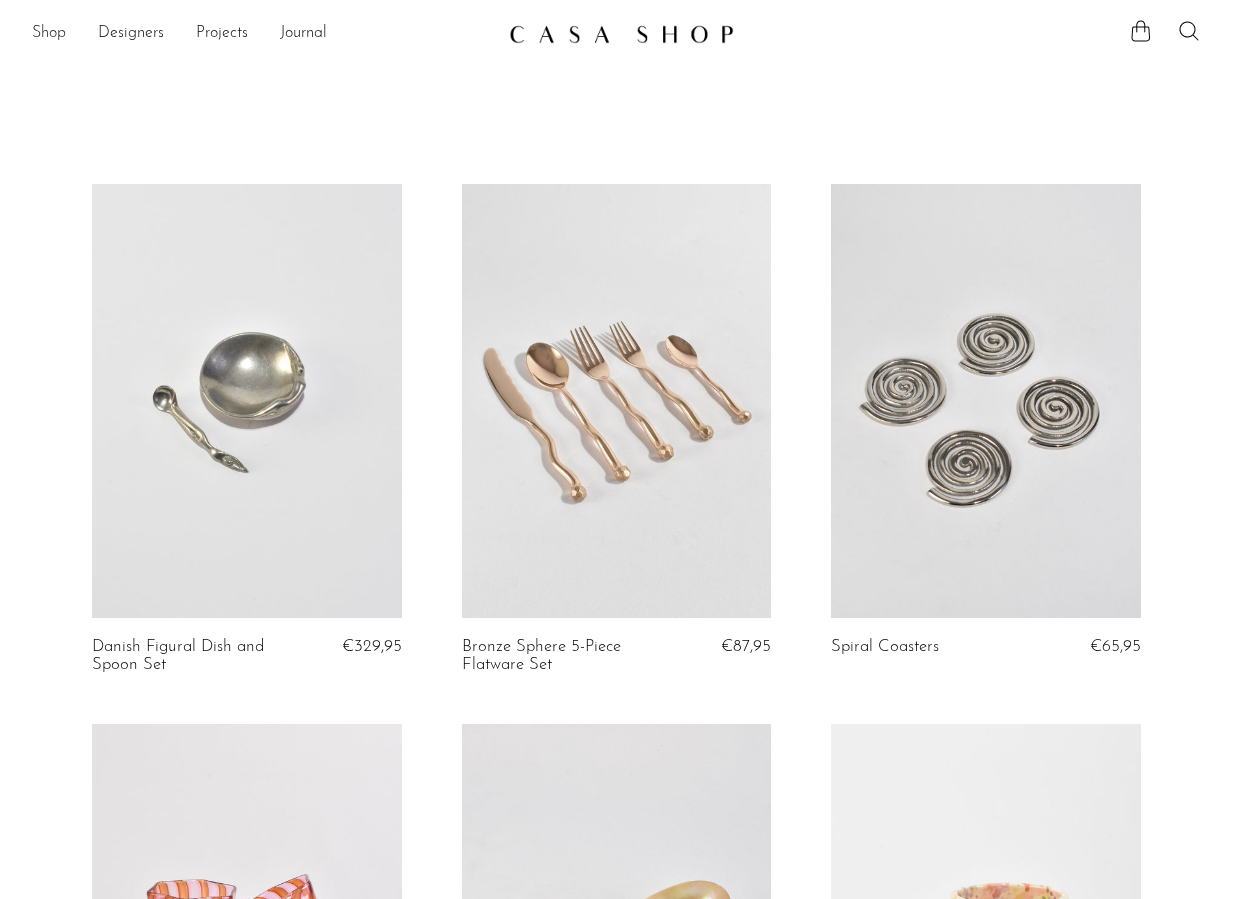 click on "Shop" at bounding box center [49, 34] 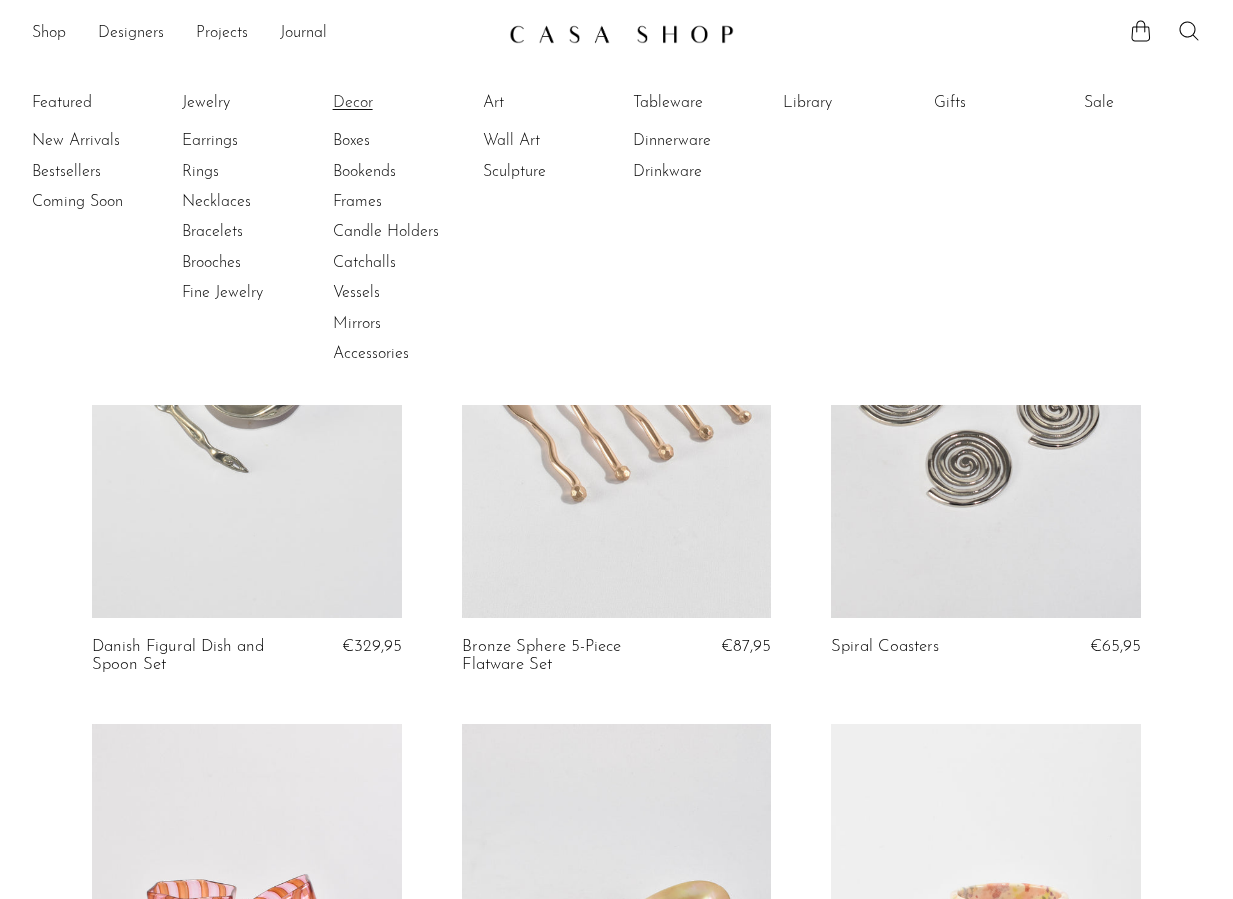 click on "Decor" at bounding box center (408, 103) 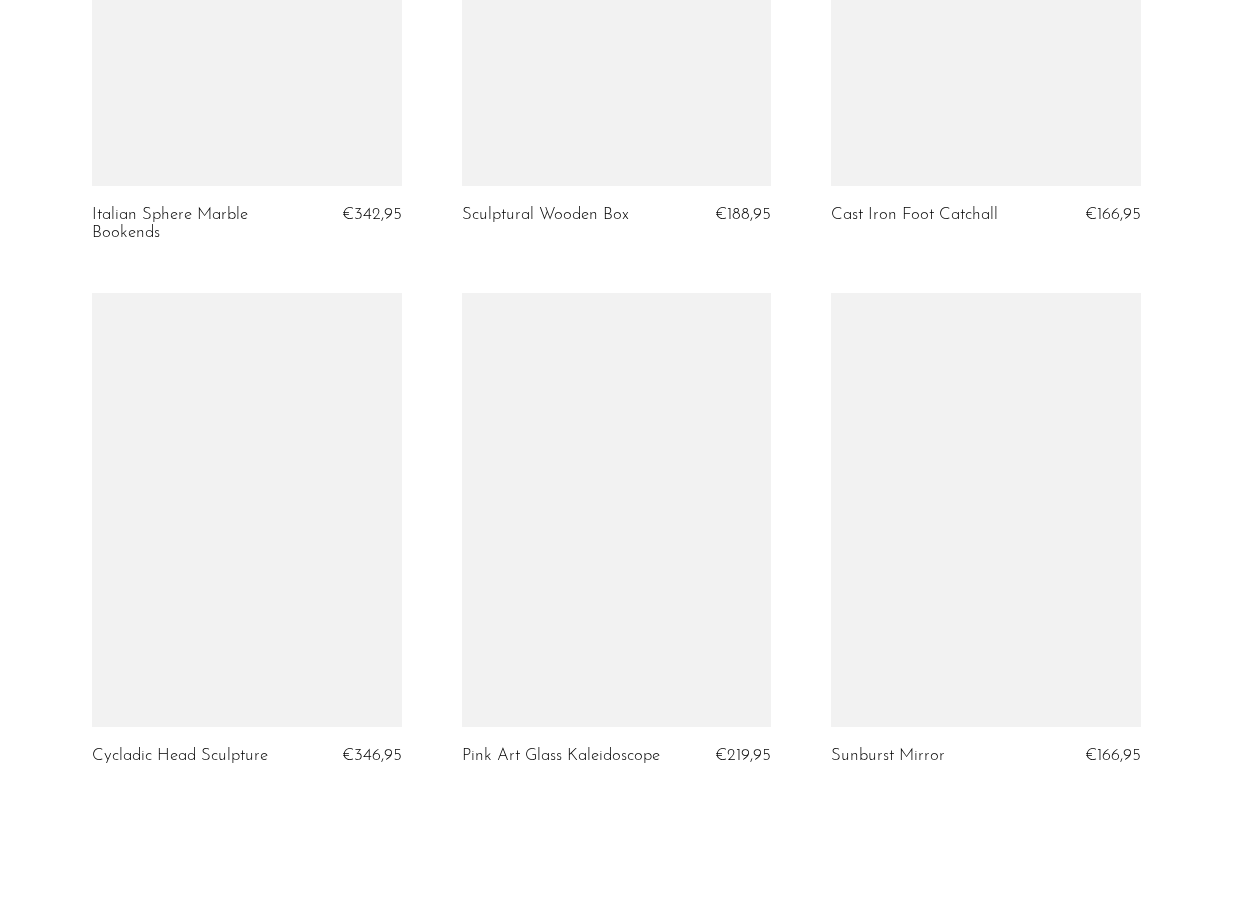 scroll, scrollTop: 6147, scrollLeft: 0, axis: vertical 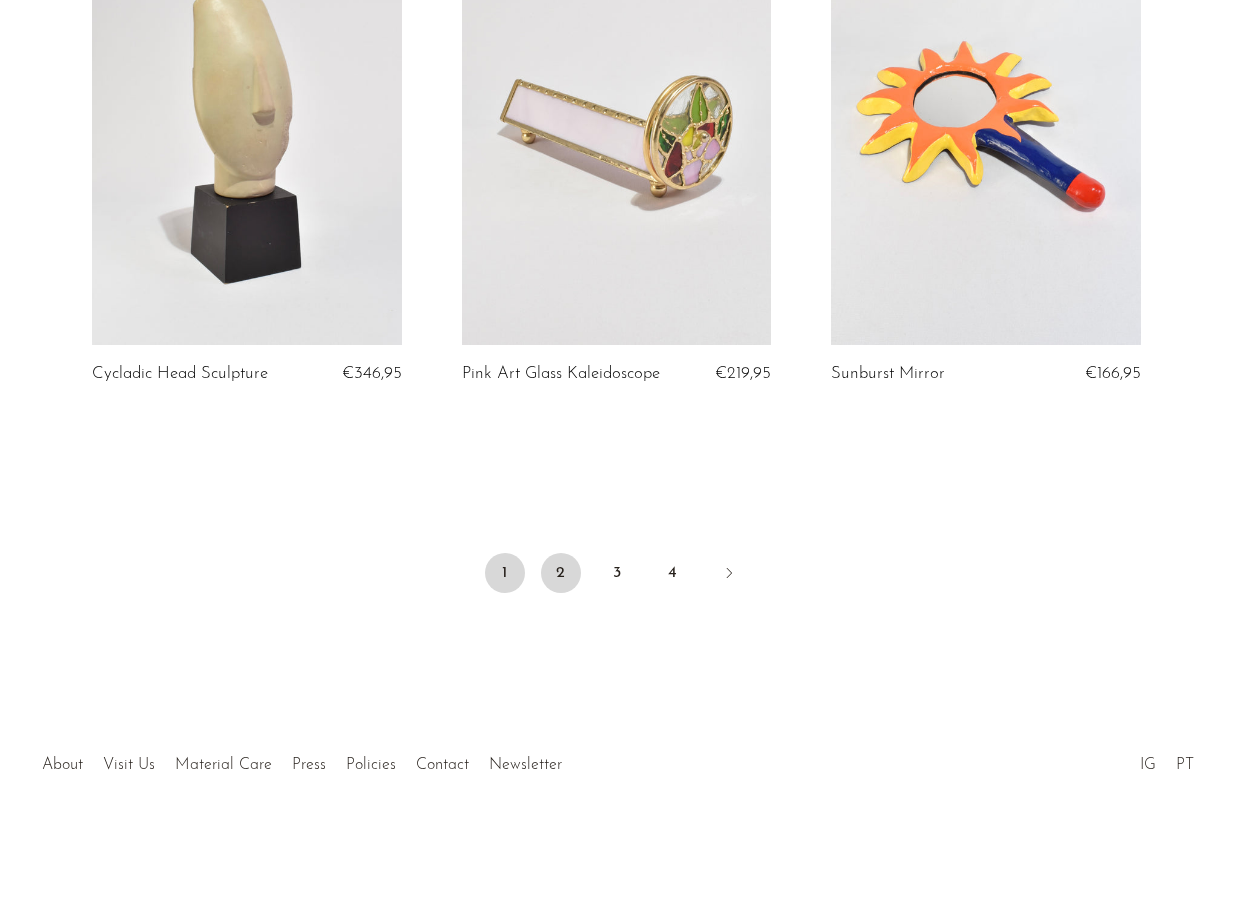 click on "2" at bounding box center [561, 573] 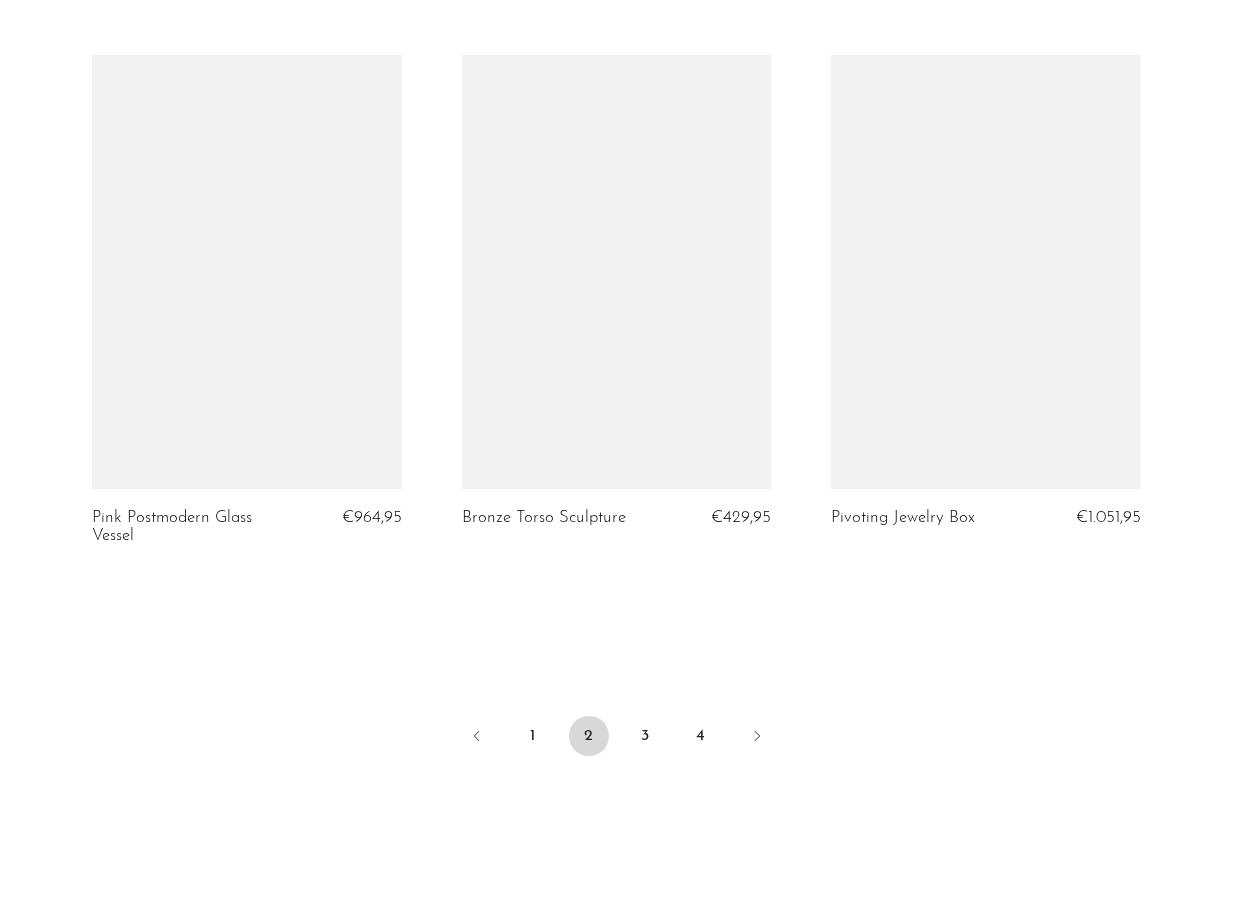 scroll, scrollTop: 6165, scrollLeft: 0, axis: vertical 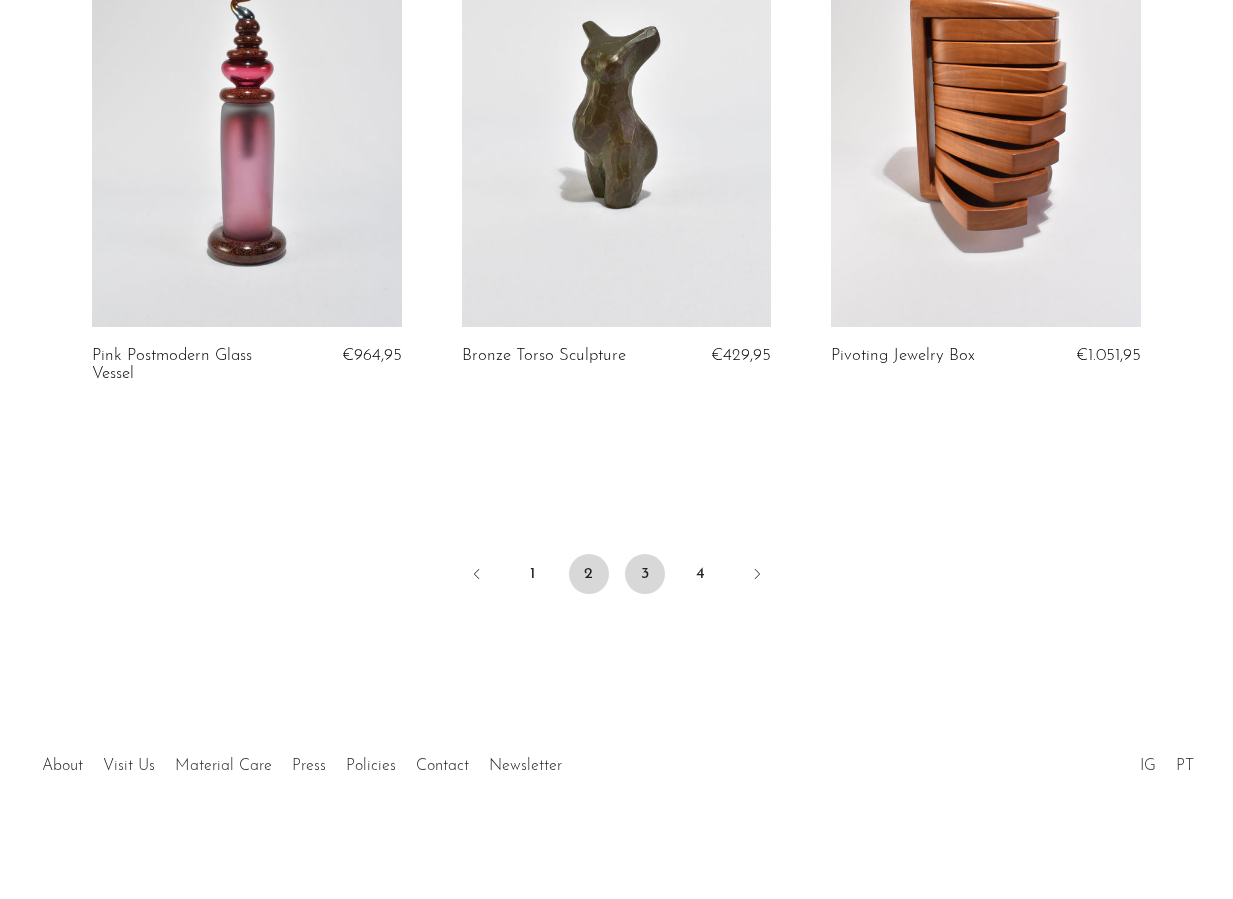 click on "3" at bounding box center (645, 574) 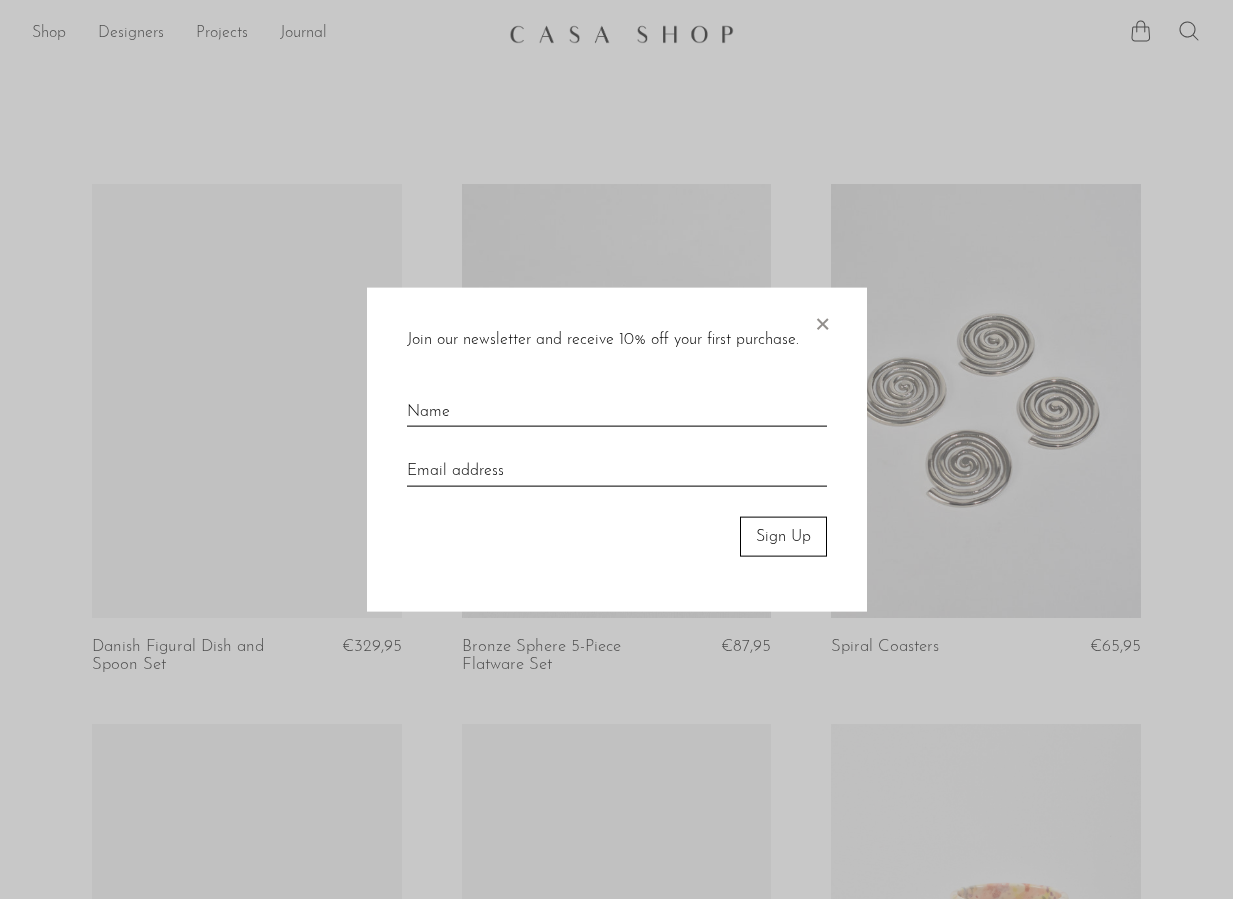 scroll, scrollTop: 0, scrollLeft: 0, axis: both 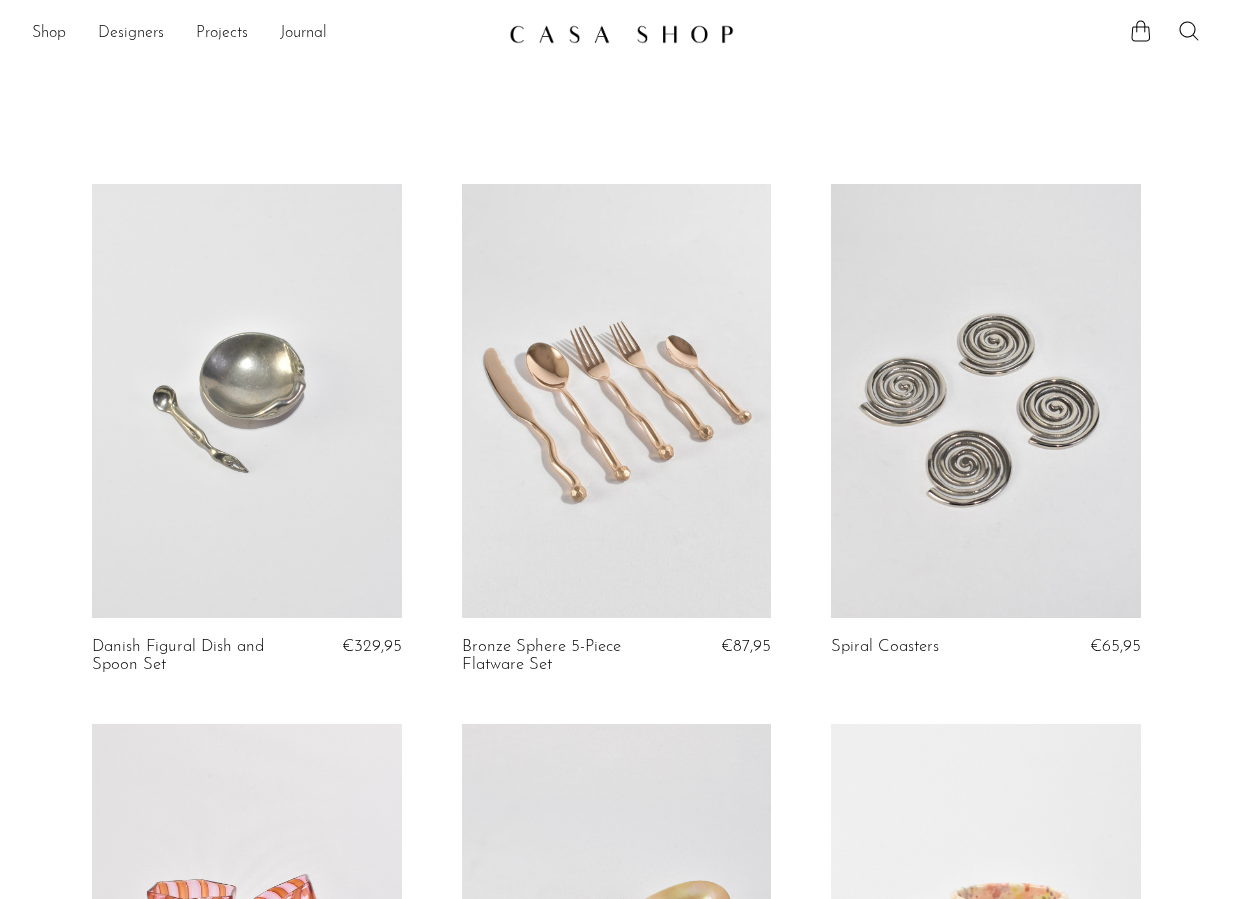 click on "Home
Collections
Tableware
Filter by
Filter by
Filters" at bounding box center [616, 3412] 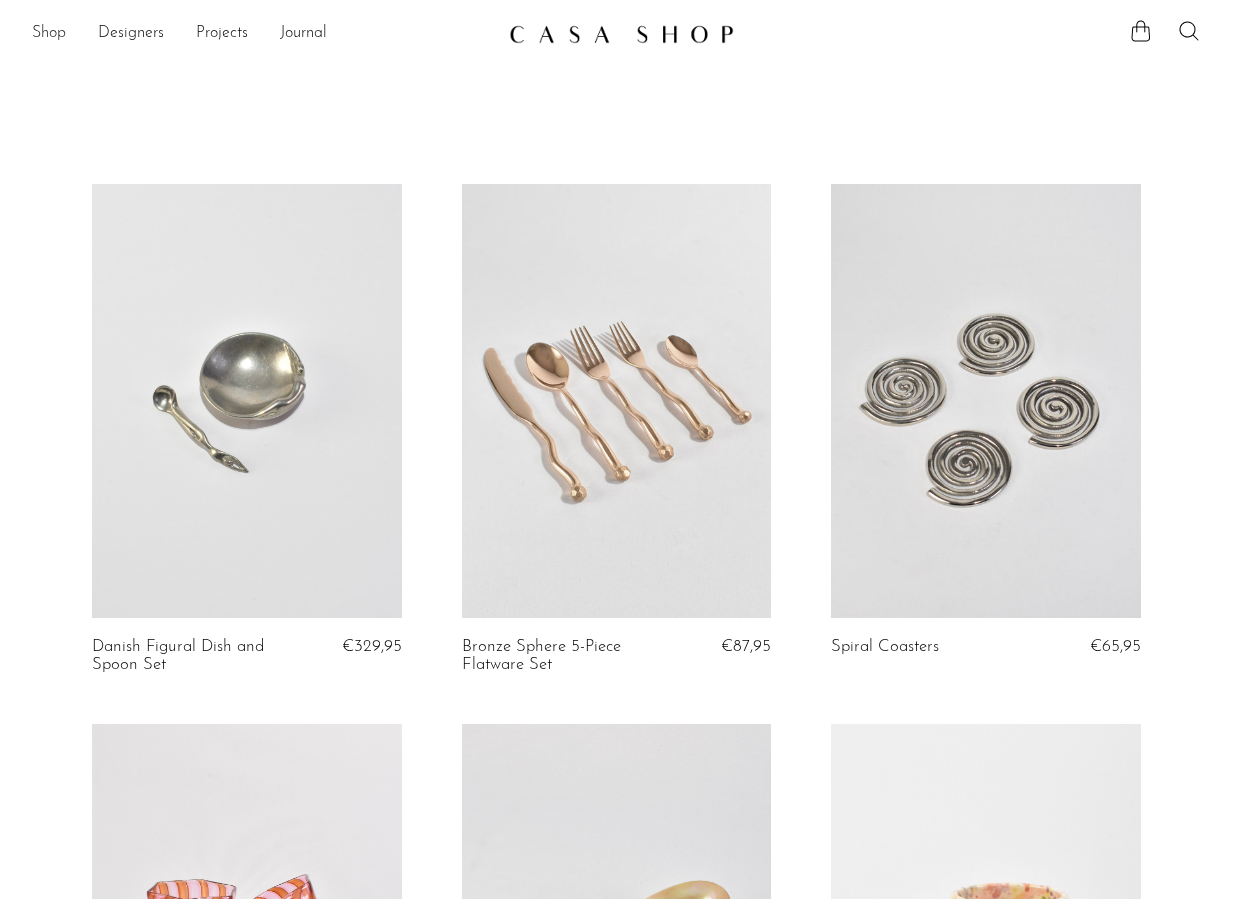 click on "Shop" at bounding box center (49, 34) 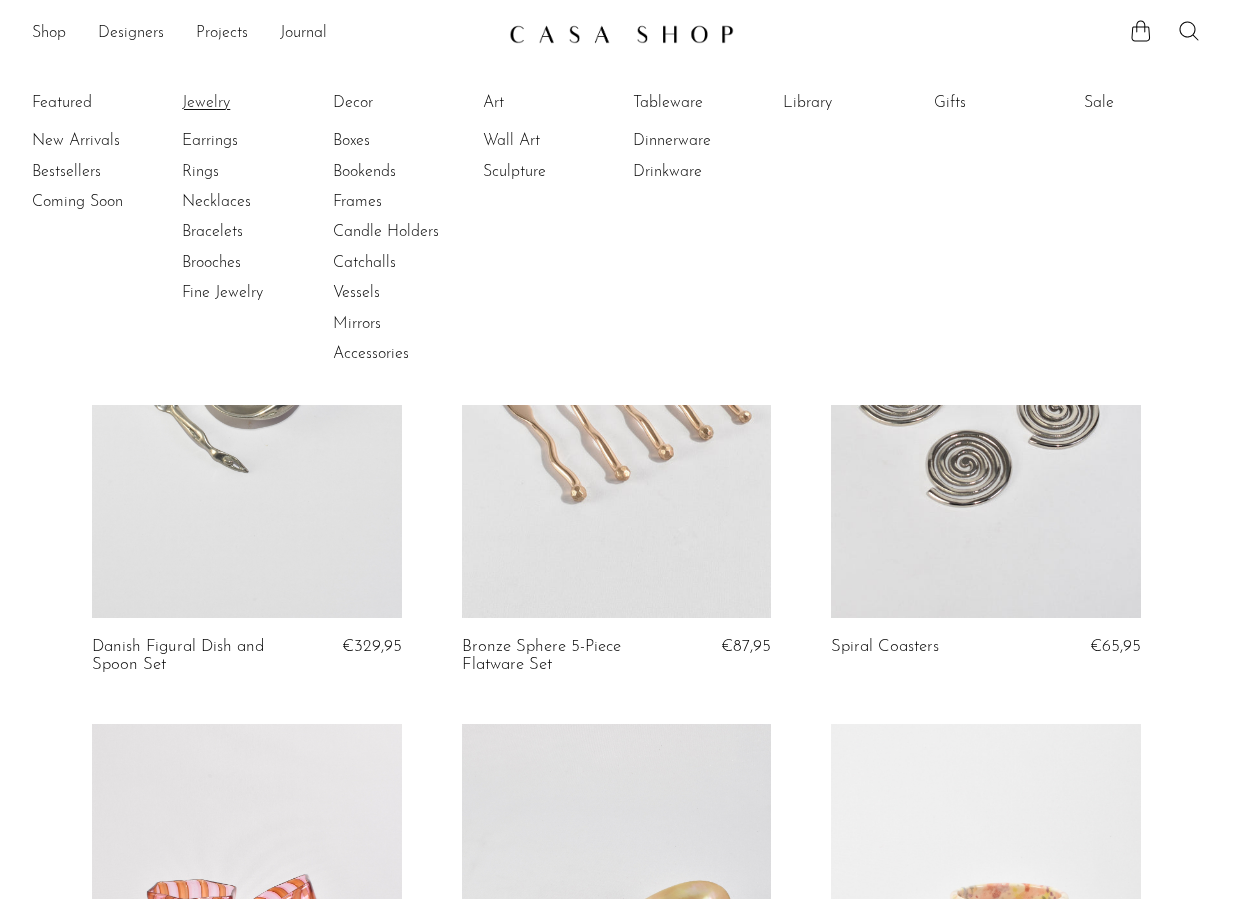 click on "Jewelry" at bounding box center [257, 103] 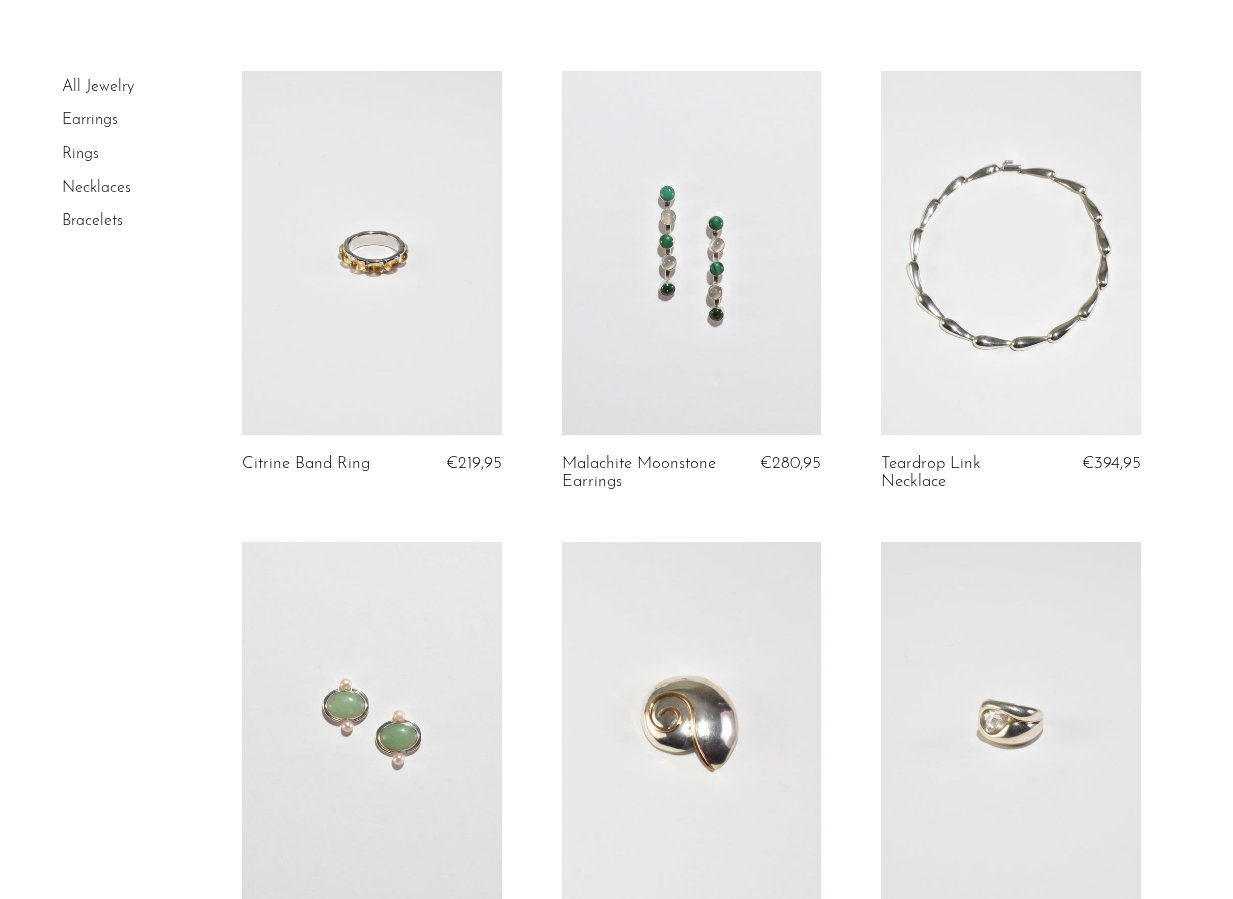 scroll, scrollTop: 0, scrollLeft: 0, axis: both 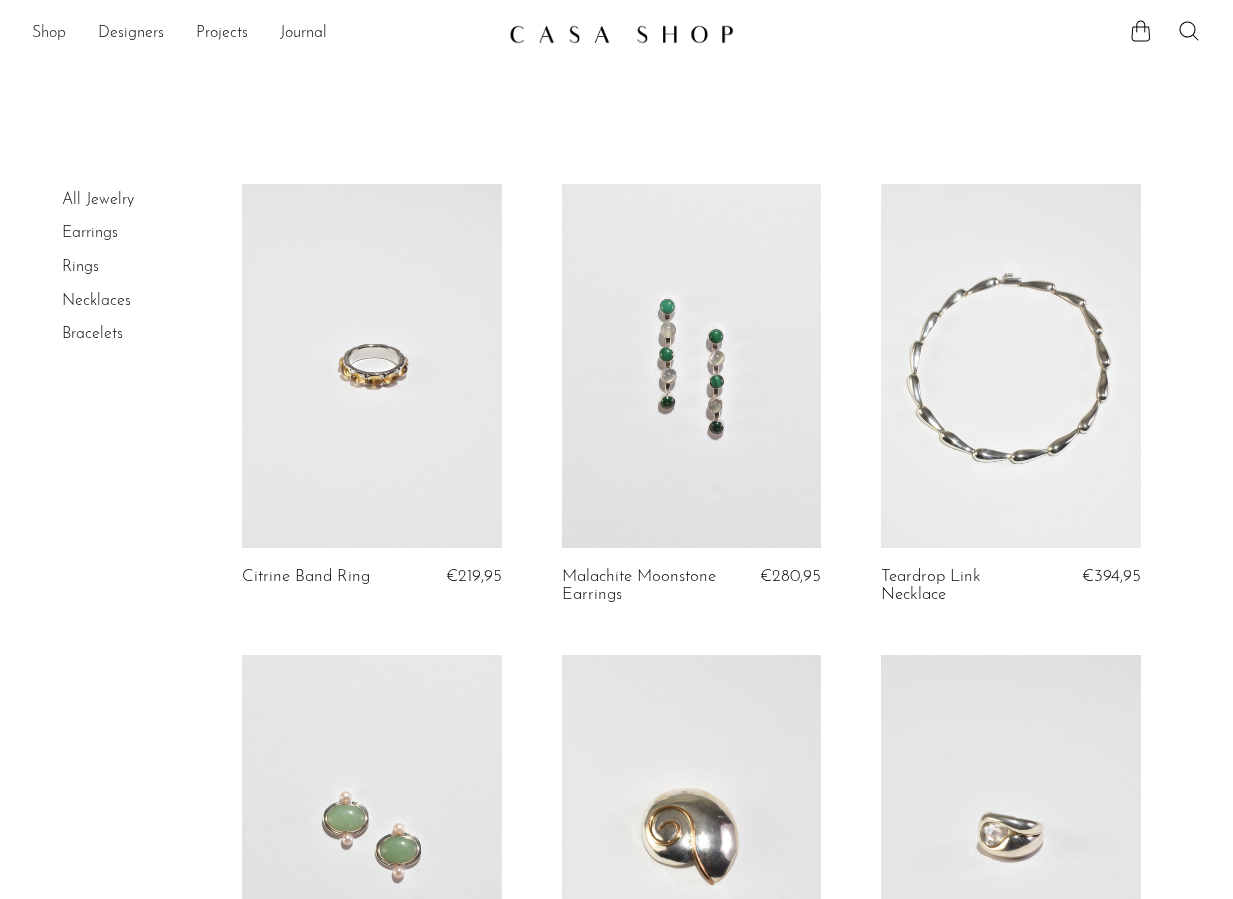 click on "Shop" at bounding box center (49, 34) 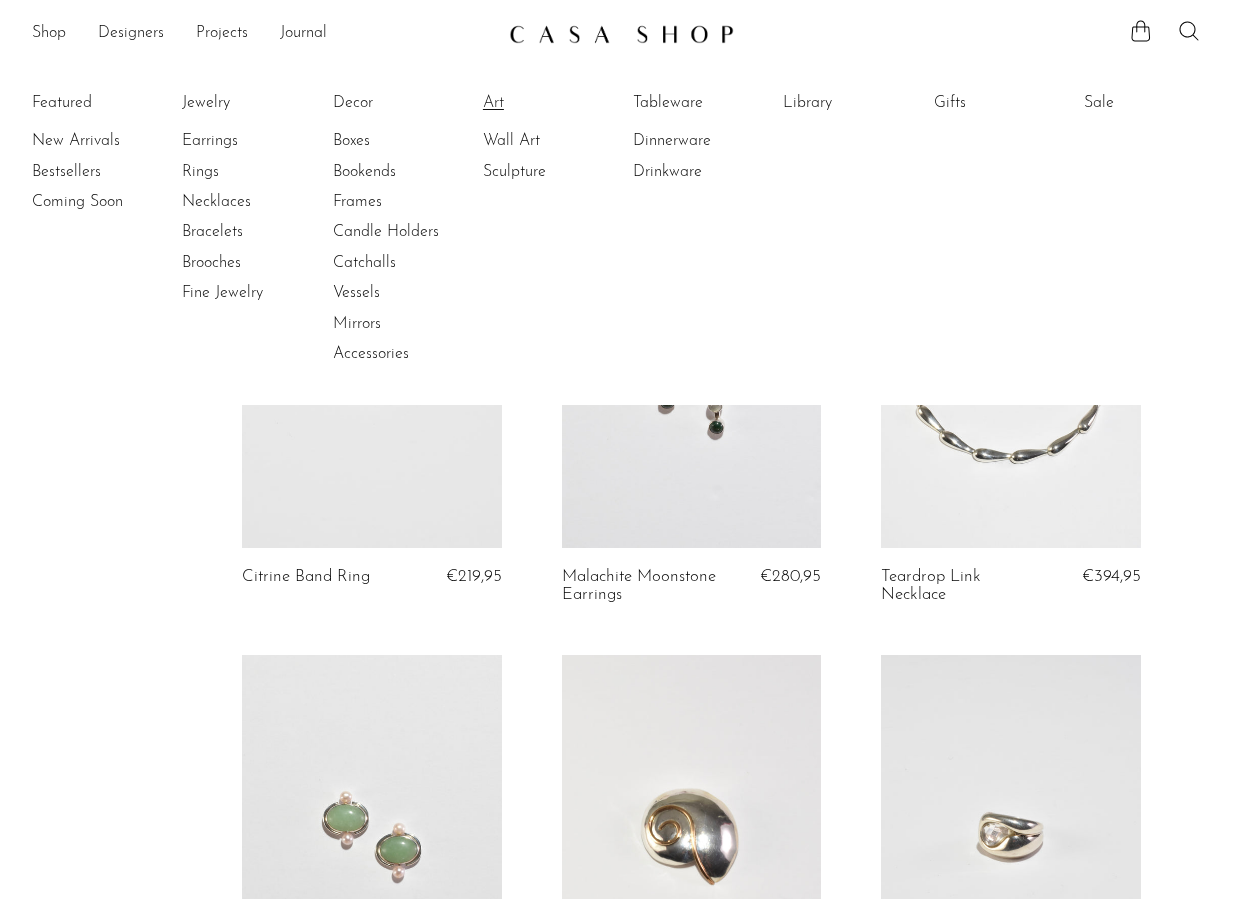 click on "Art" at bounding box center [558, 103] 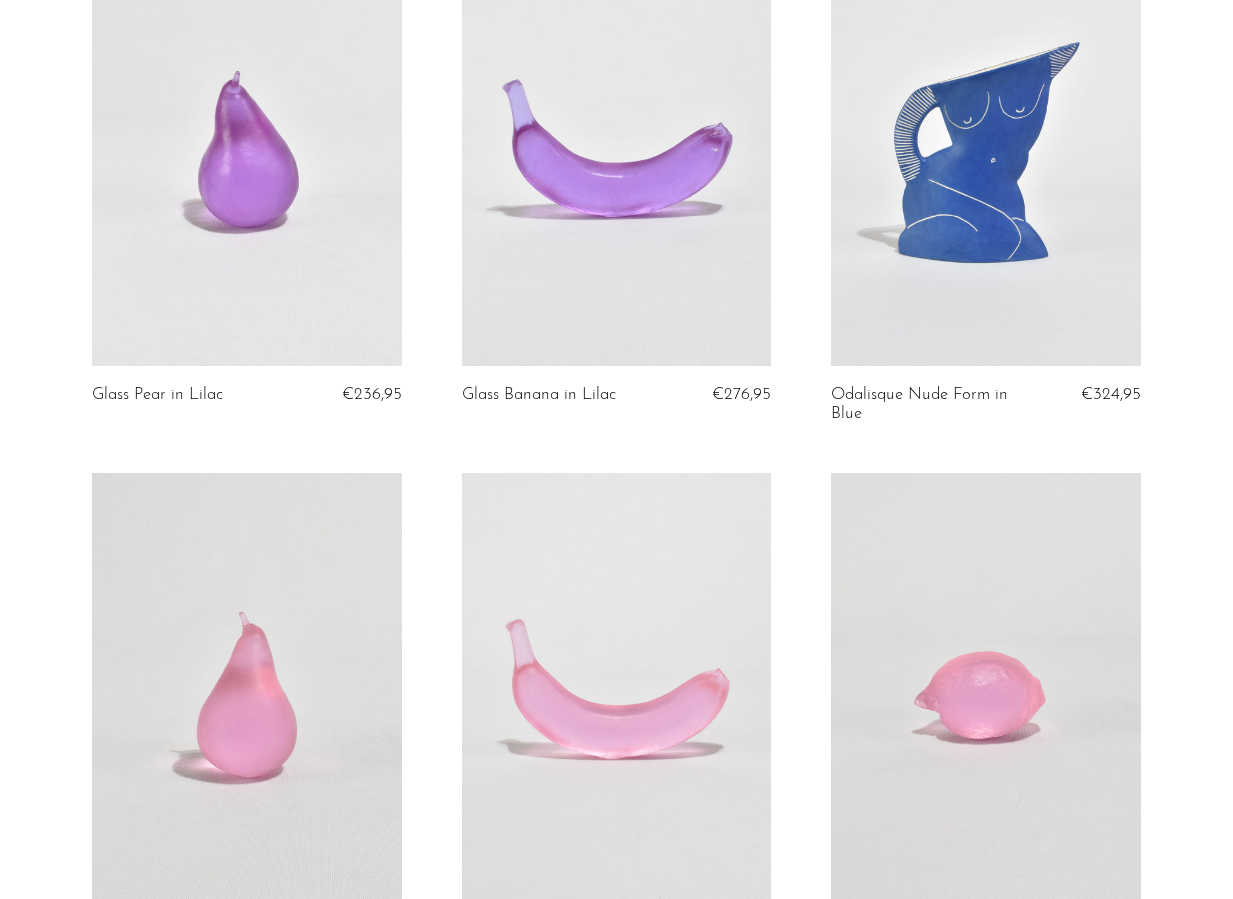 scroll, scrollTop: 6165, scrollLeft: 0, axis: vertical 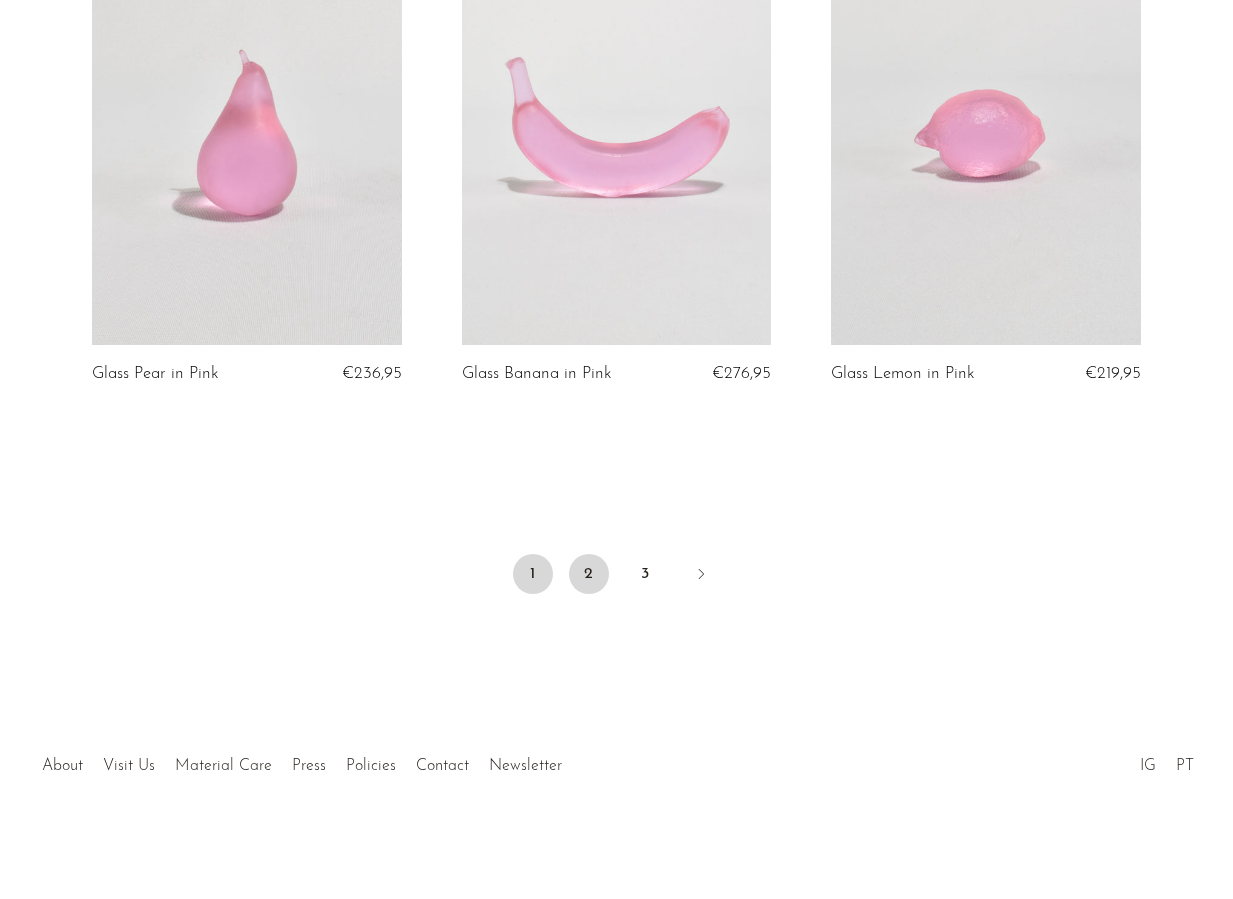 click on "2" at bounding box center (589, 574) 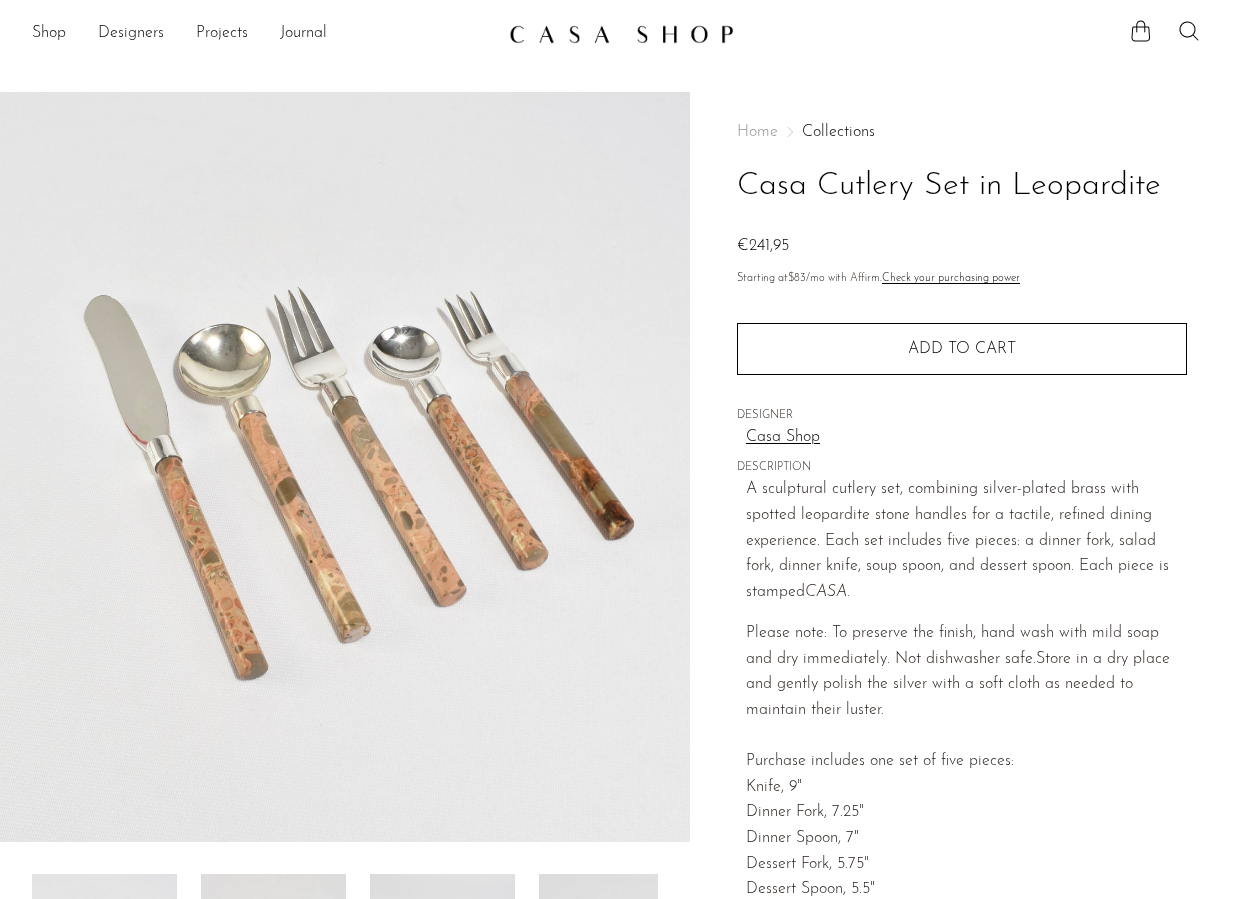 scroll, scrollTop: 403, scrollLeft: 0, axis: vertical 